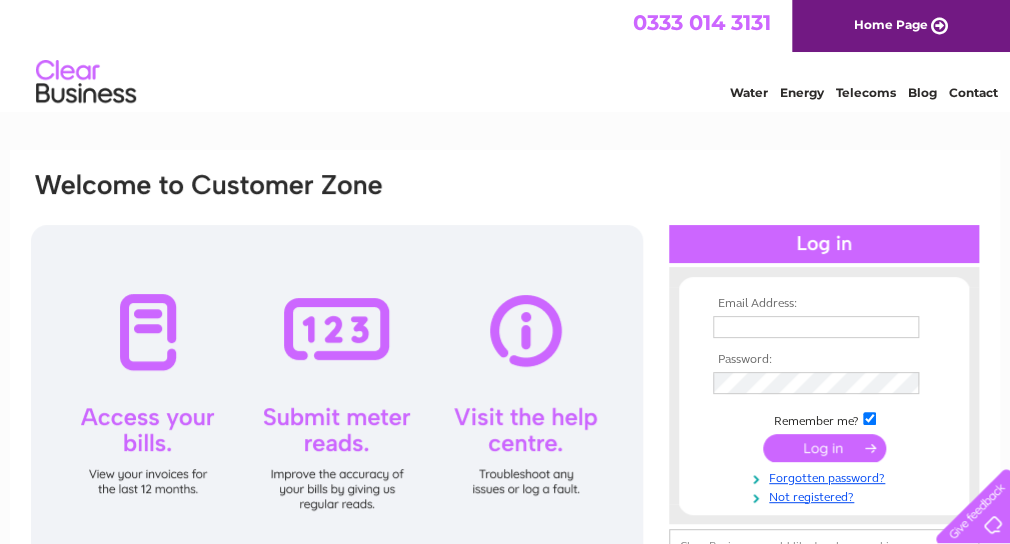 scroll, scrollTop: 0, scrollLeft: 0, axis: both 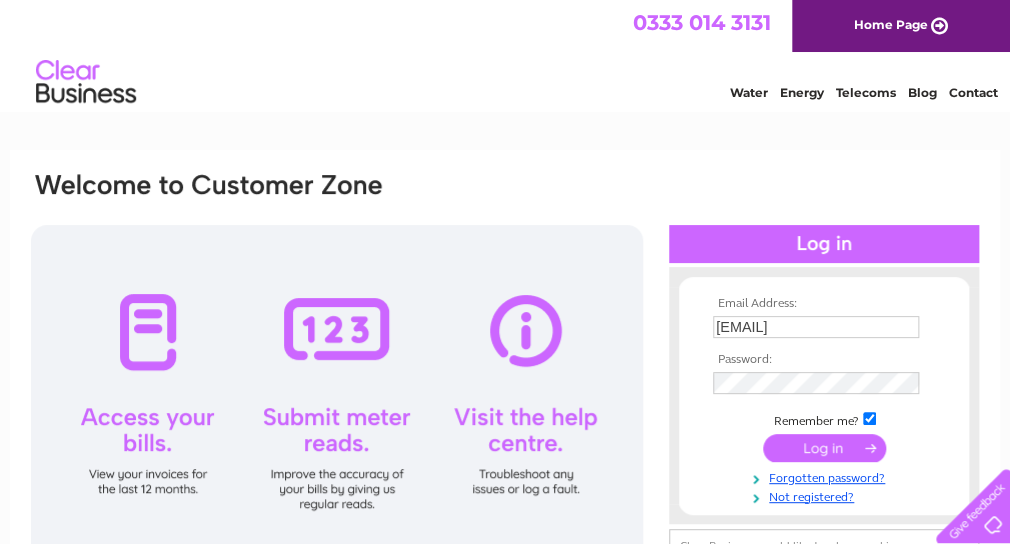 click at bounding box center (824, 448) 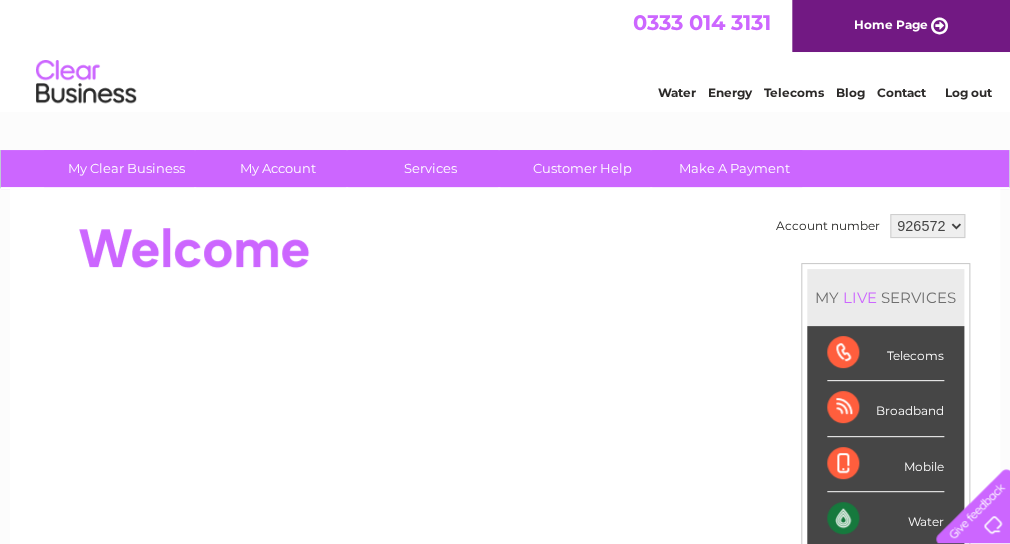 scroll, scrollTop: 0, scrollLeft: 0, axis: both 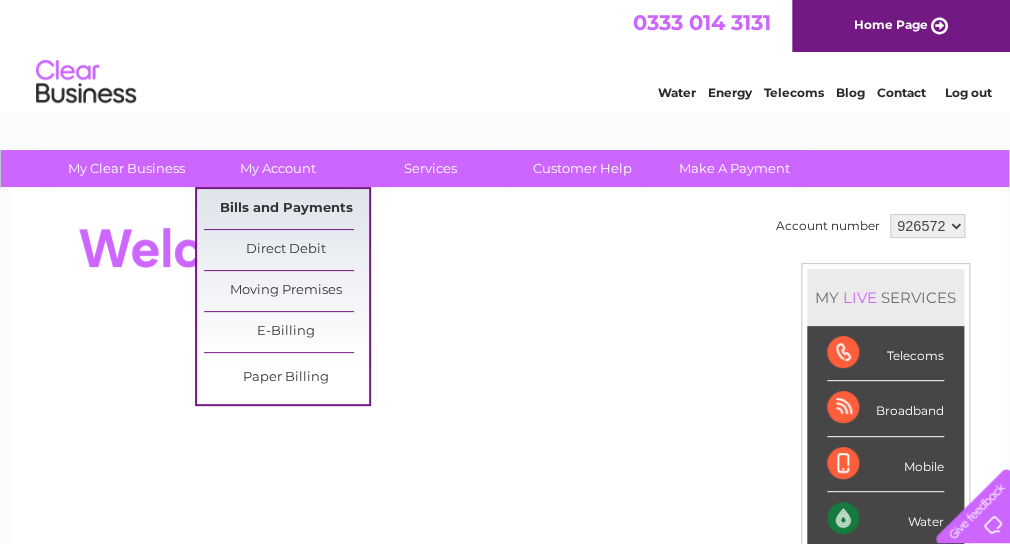 click on "Bills and Payments" at bounding box center [286, 209] 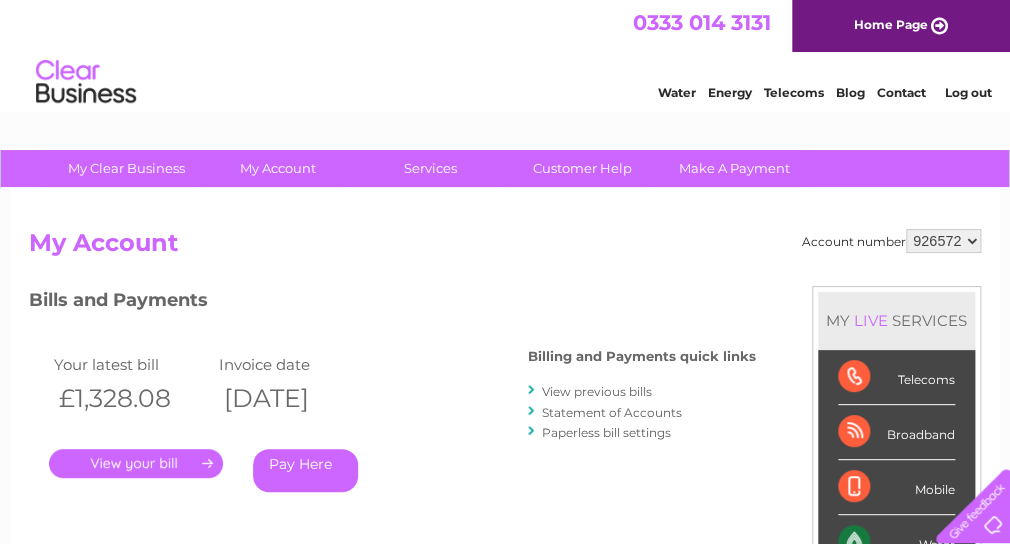 scroll, scrollTop: 0, scrollLeft: 0, axis: both 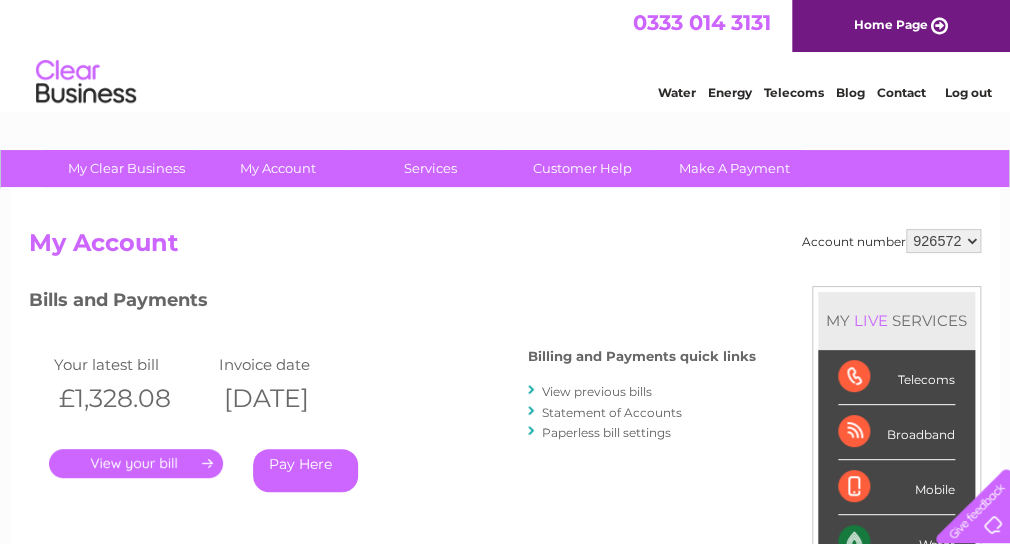 click on "." at bounding box center [136, 463] 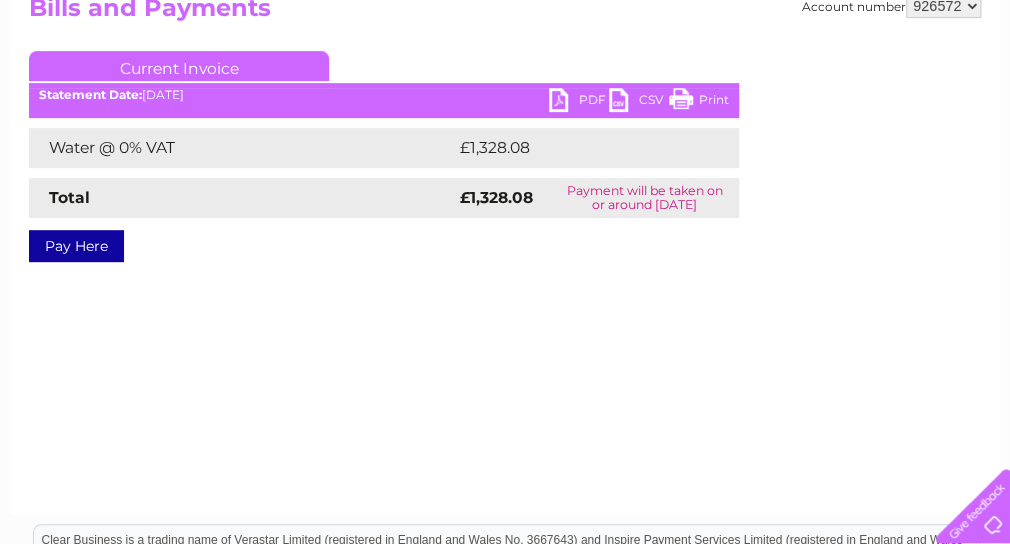 scroll, scrollTop: 100, scrollLeft: 0, axis: vertical 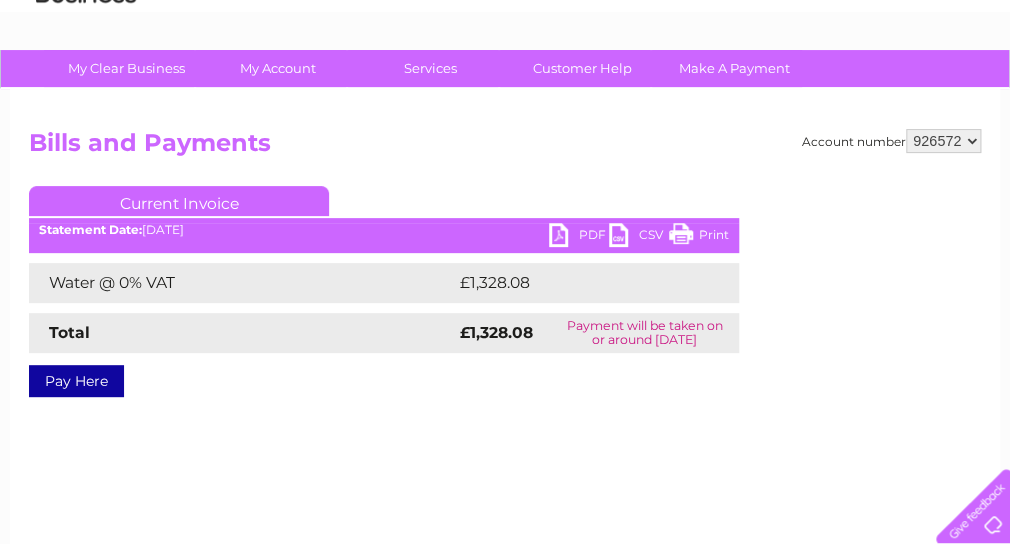 click on "PDF" at bounding box center [579, 237] 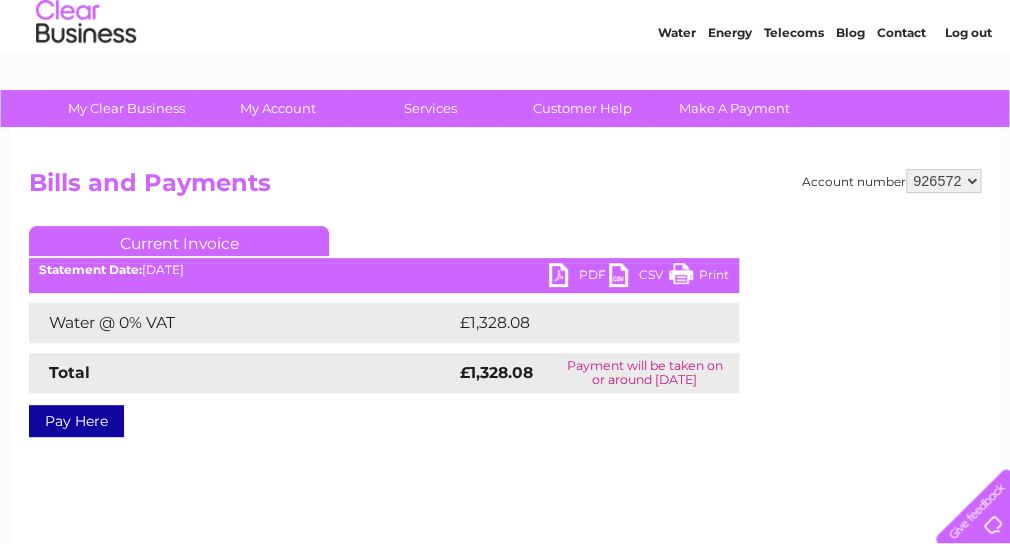 scroll, scrollTop: 0, scrollLeft: 0, axis: both 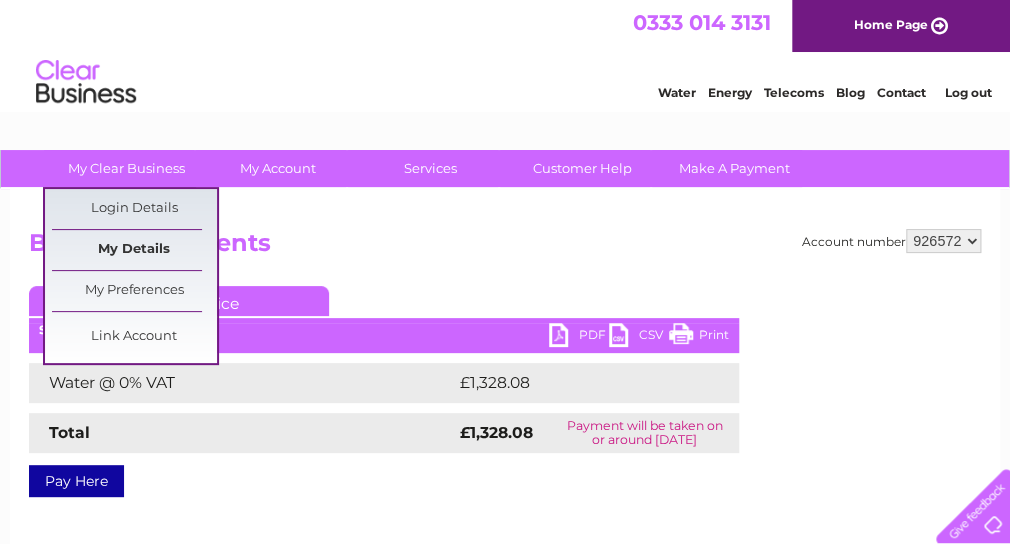 click on "My Details" at bounding box center [134, 250] 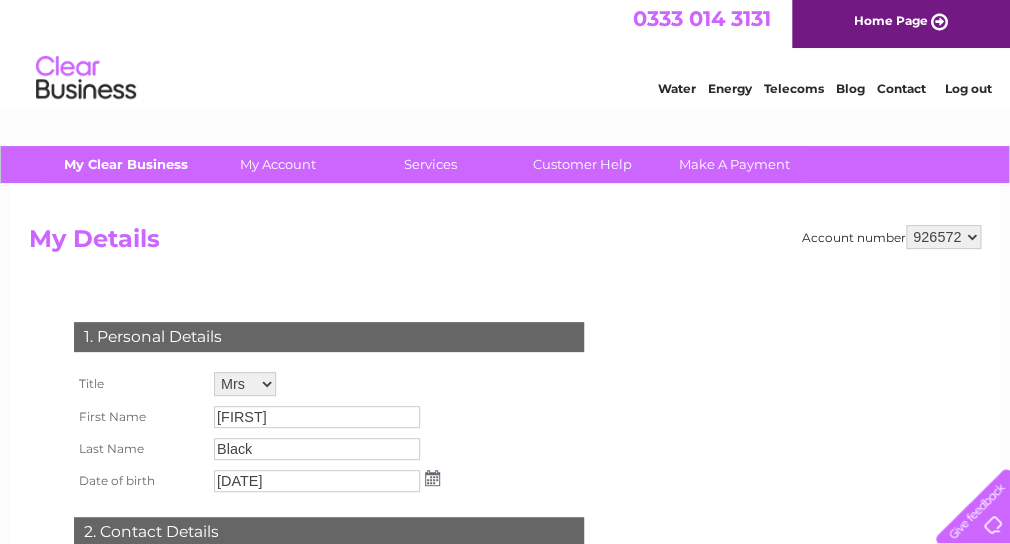 scroll, scrollTop: 0, scrollLeft: 0, axis: both 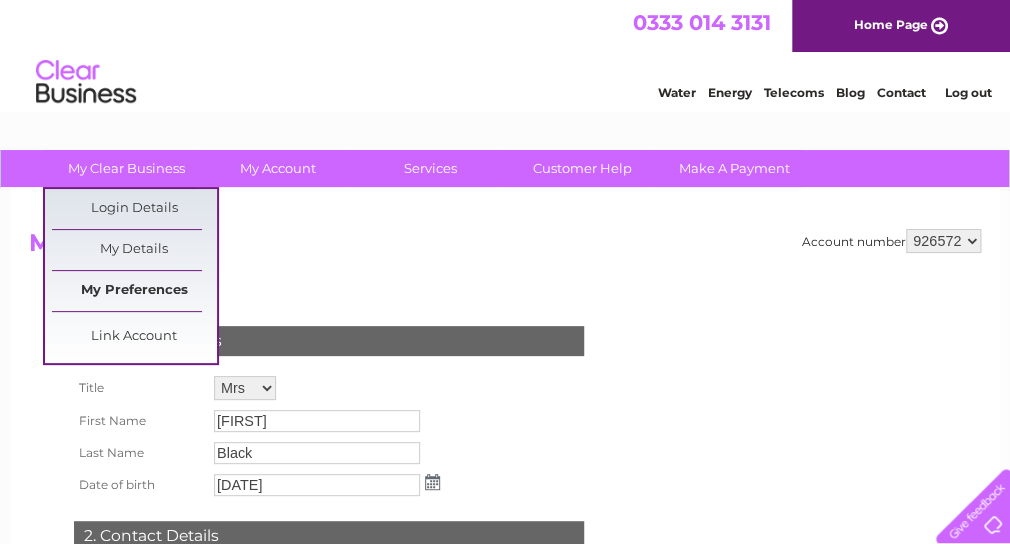 click on "My Preferences" at bounding box center (134, 291) 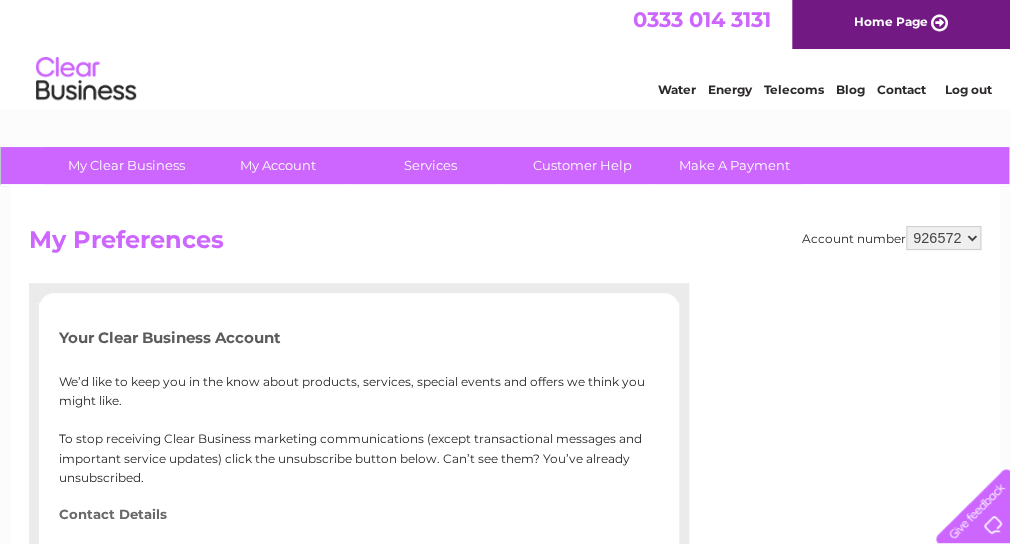 scroll, scrollTop: 0, scrollLeft: 0, axis: both 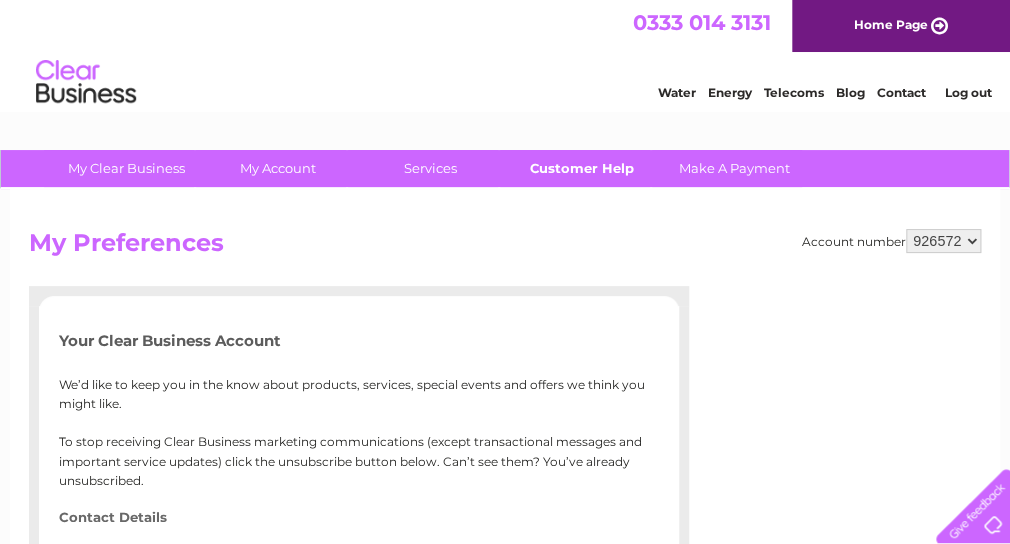 click on "Customer Help" at bounding box center [582, 168] 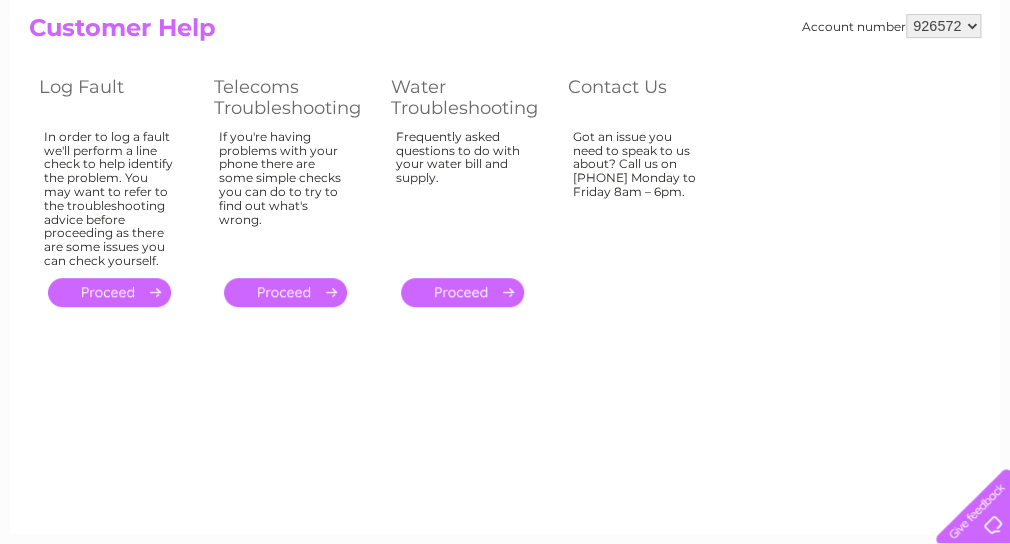 scroll, scrollTop: 100, scrollLeft: 0, axis: vertical 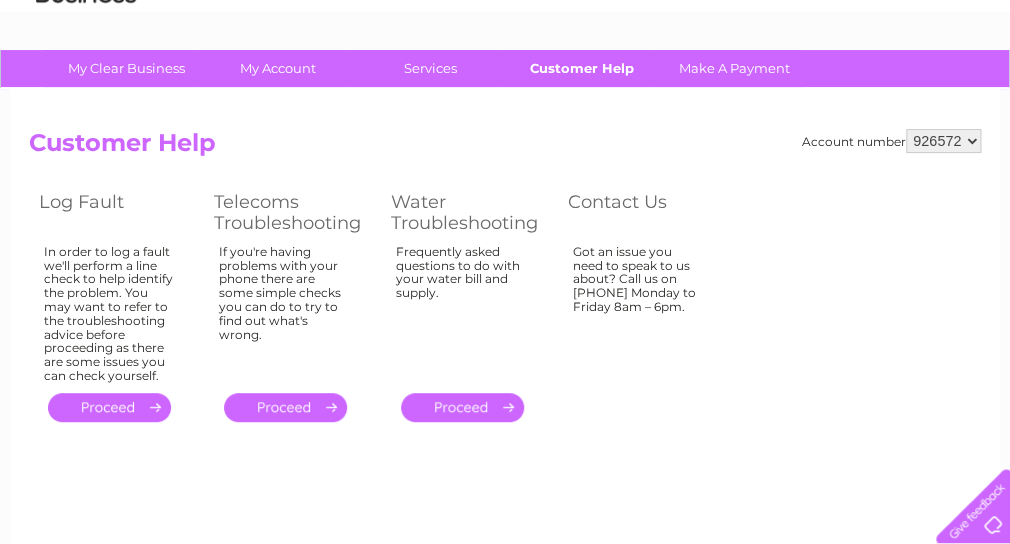 click on "Customer Help" at bounding box center (582, 68) 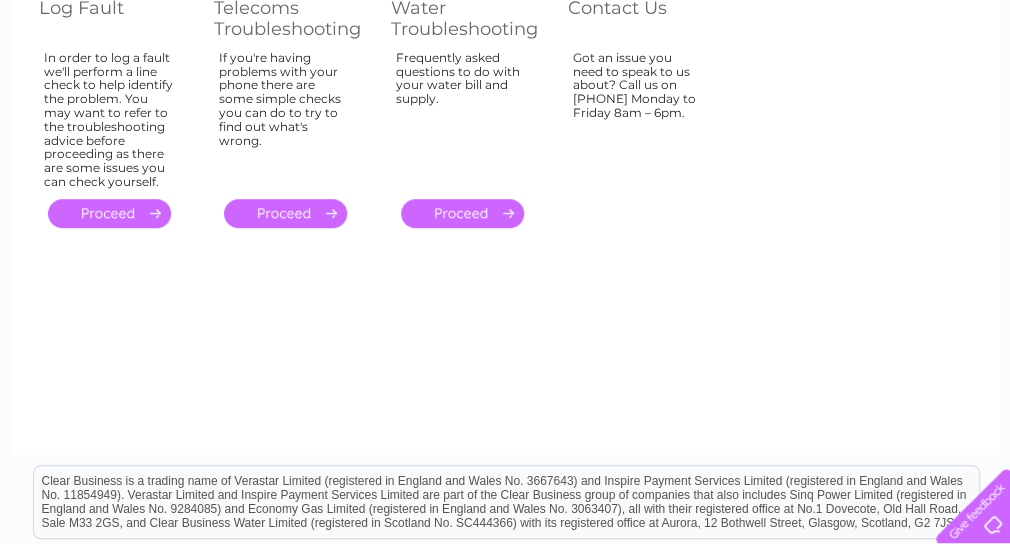 scroll, scrollTop: 60, scrollLeft: 0, axis: vertical 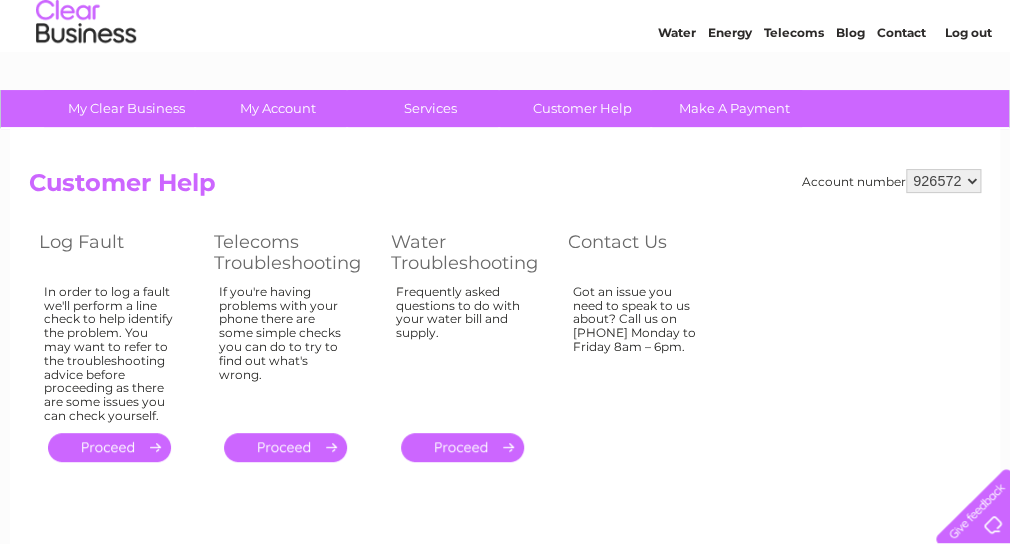 click on "Contact" at bounding box center [901, 32] 